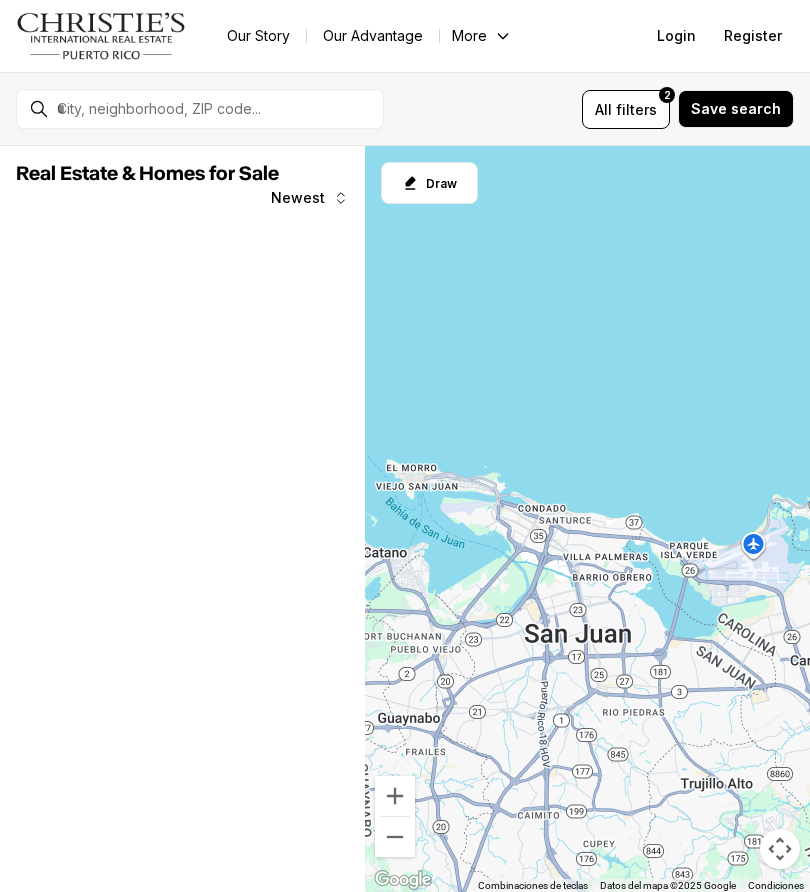 scroll, scrollTop: 0, scrollLeft: 0, axis: both 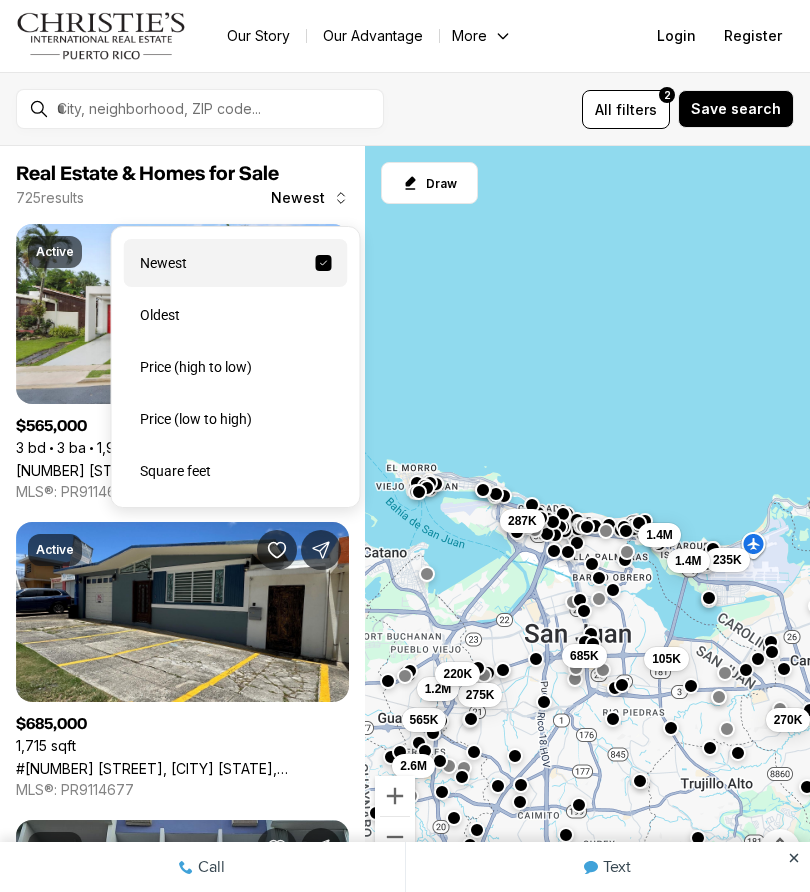 click on "Price (low to high)" at bounding box center [236, 419] 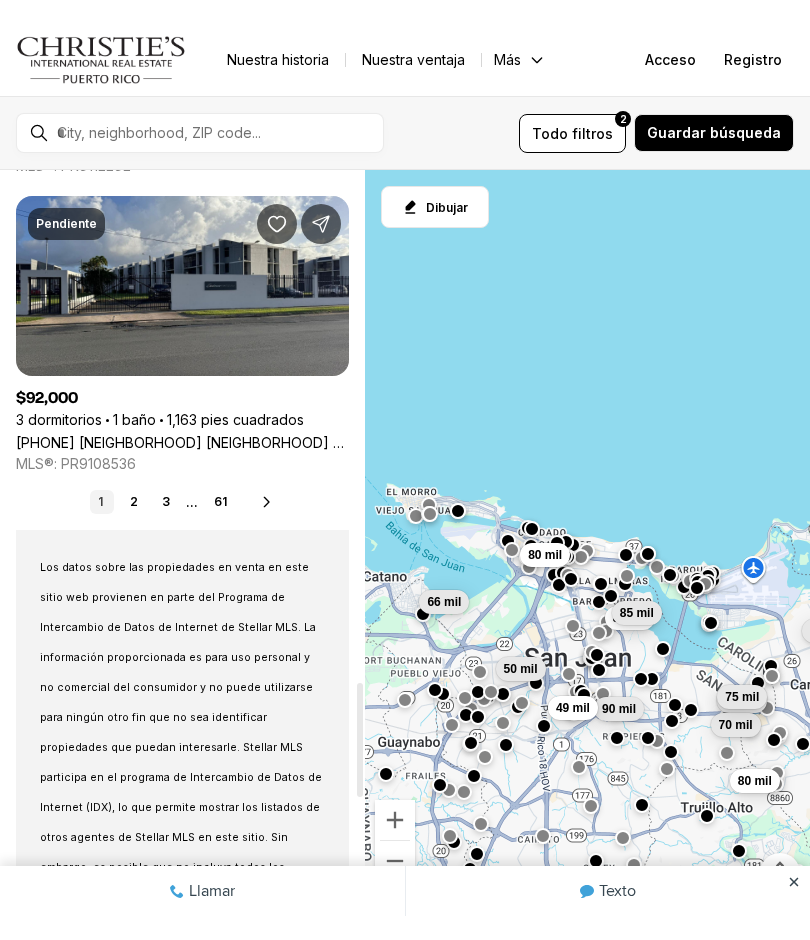 scroll, scrollTop: 3330, scrollLeft: 0, axis: vertical 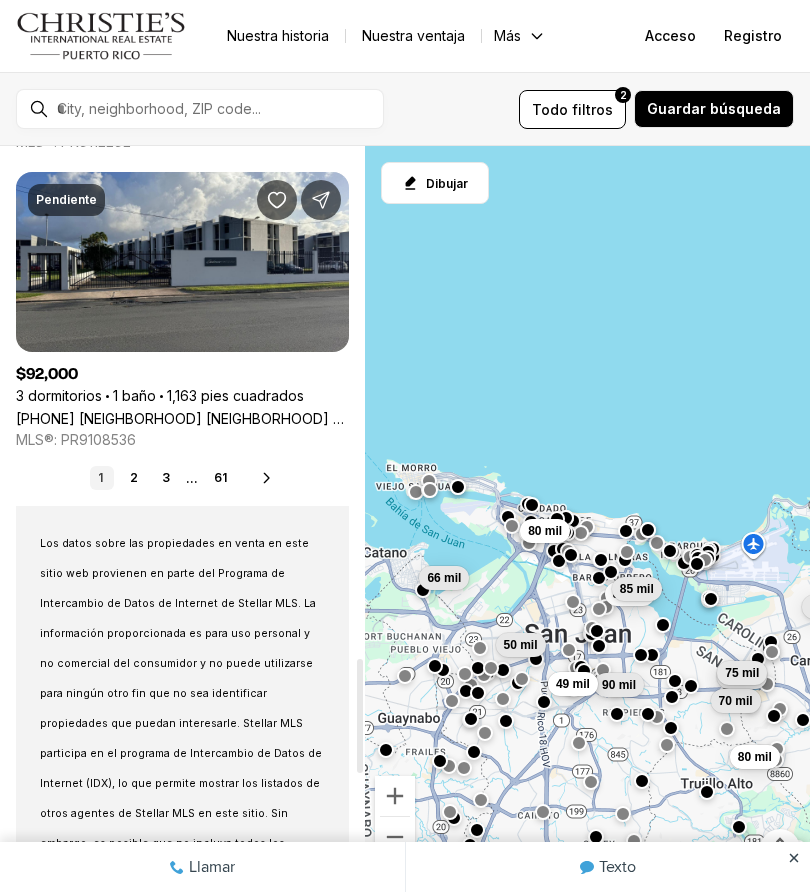 click on "2" at bounding box center (134, 477) 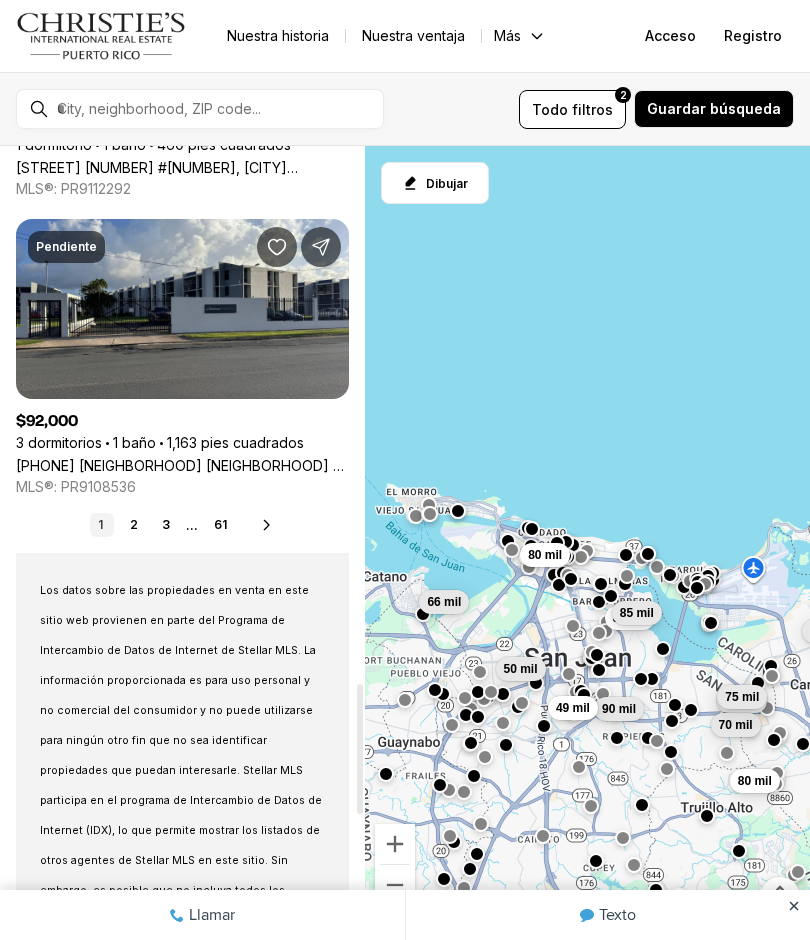 scroll, scrollTop: 3283, scrollLeft: 0, axis: vertical 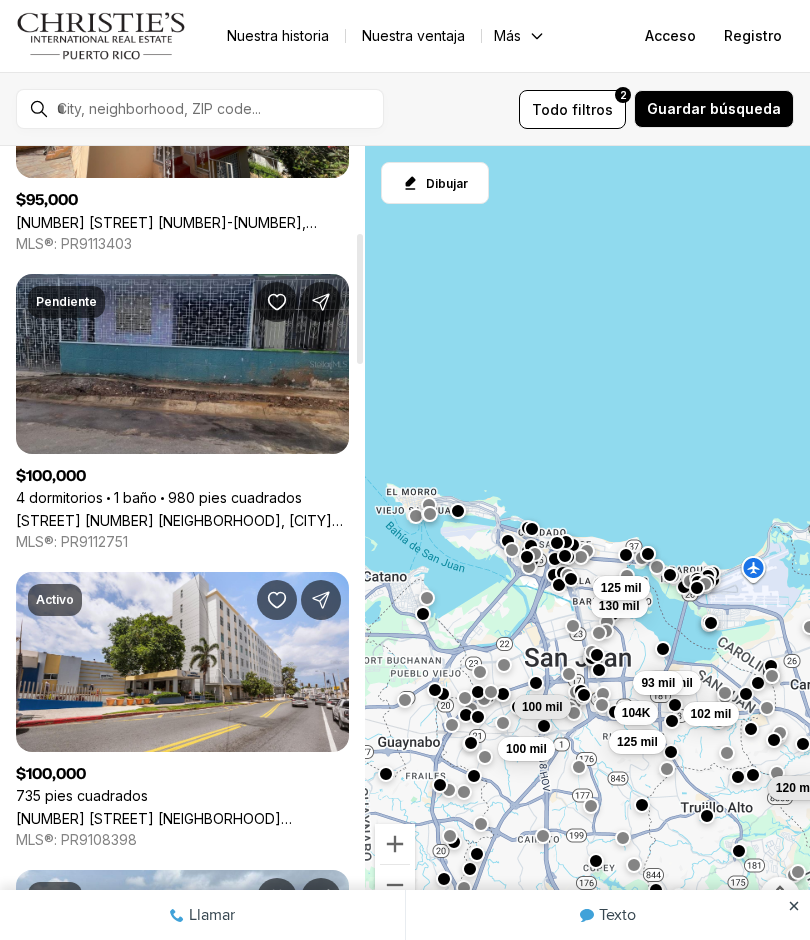 click on "Calle 8 SE 1158 TERRAZA CAPARRA, SAN JUAN PR, 00921" at bounding box center [182, 520] 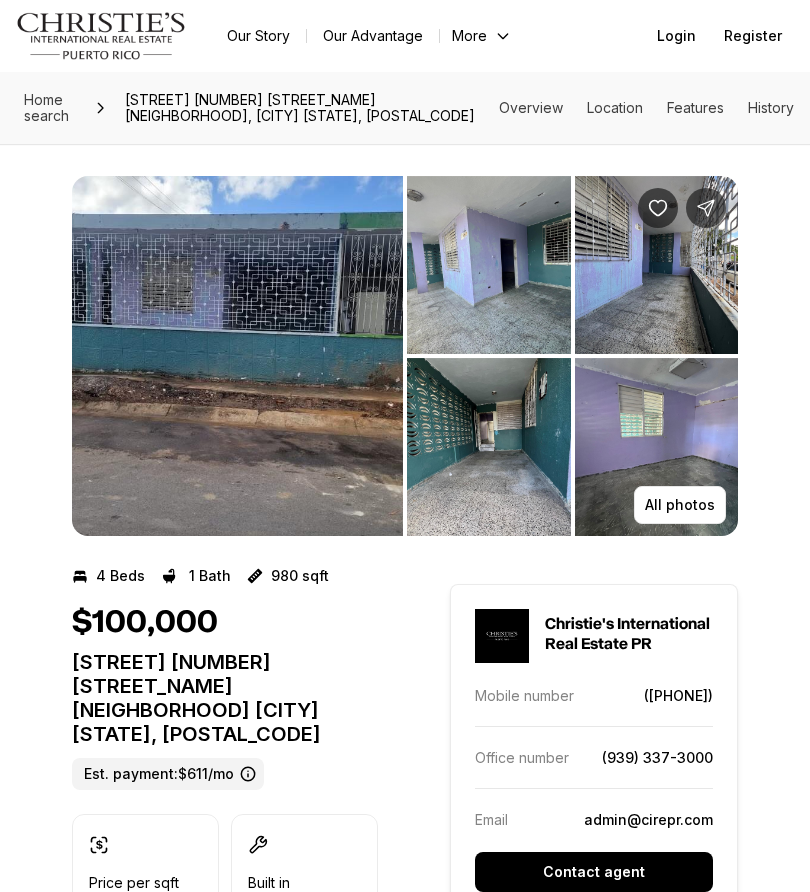 scroll, scrollTop: 0, scrollLeft: 0, axis: both 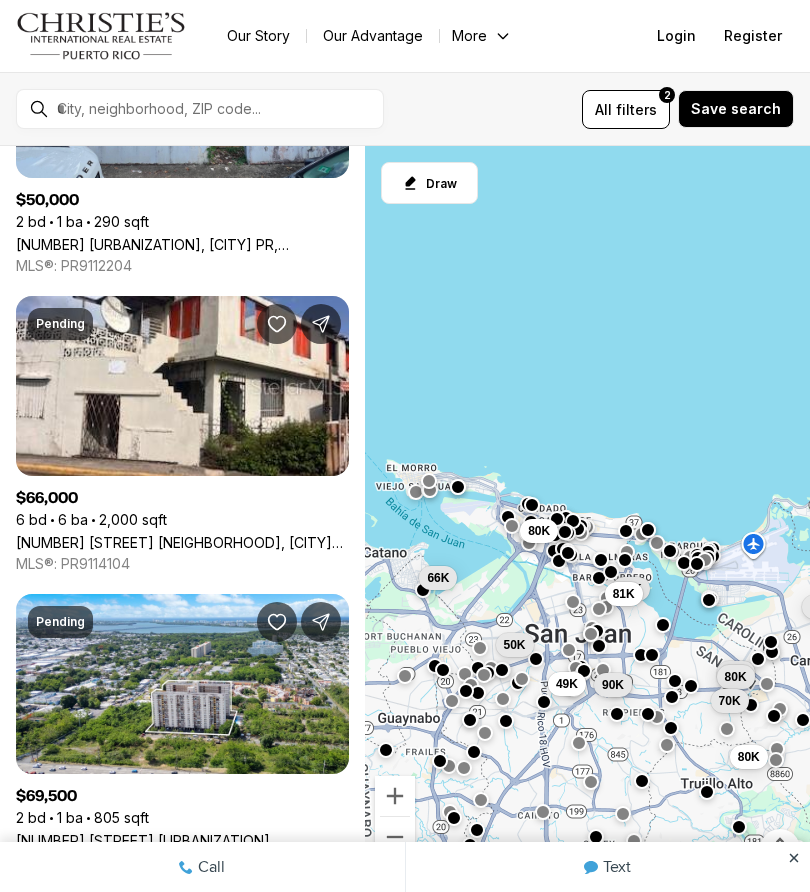click on "filters" at bounding box center (636, 109) 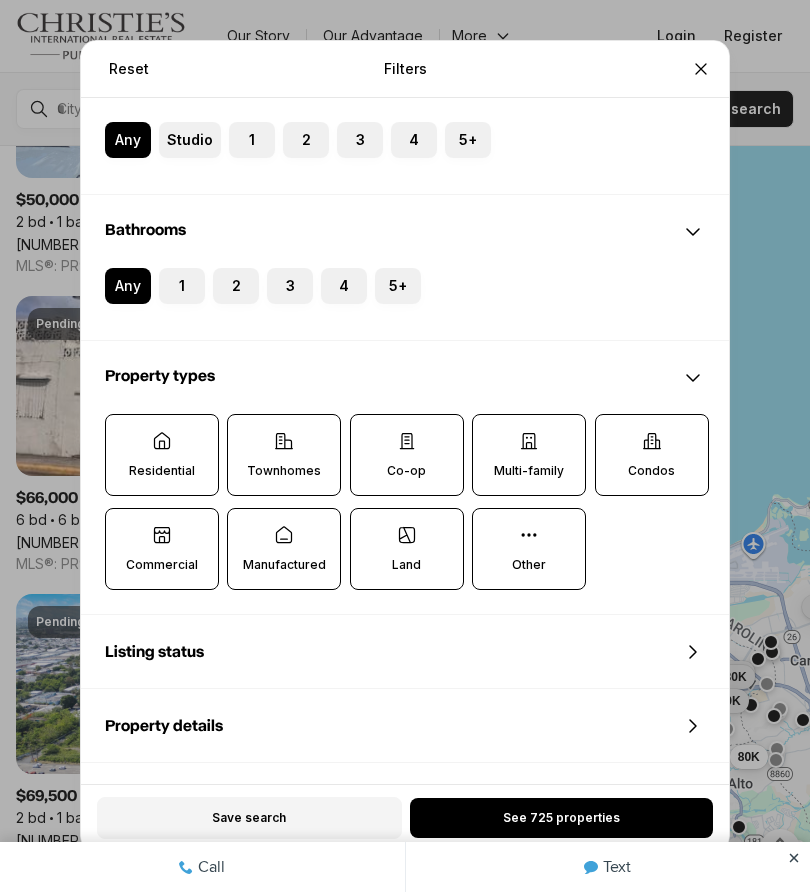 scroll, scrollTop: 375, scrollLeft: 0, axis: vertical 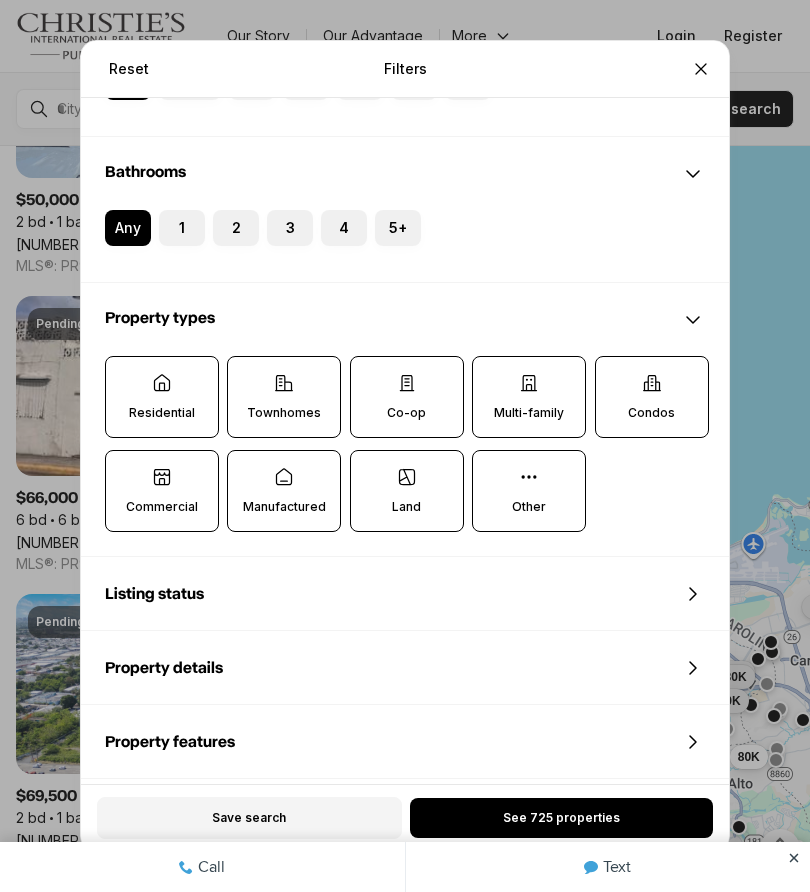 click on "Multi-family" at bounding box center (529, 413) 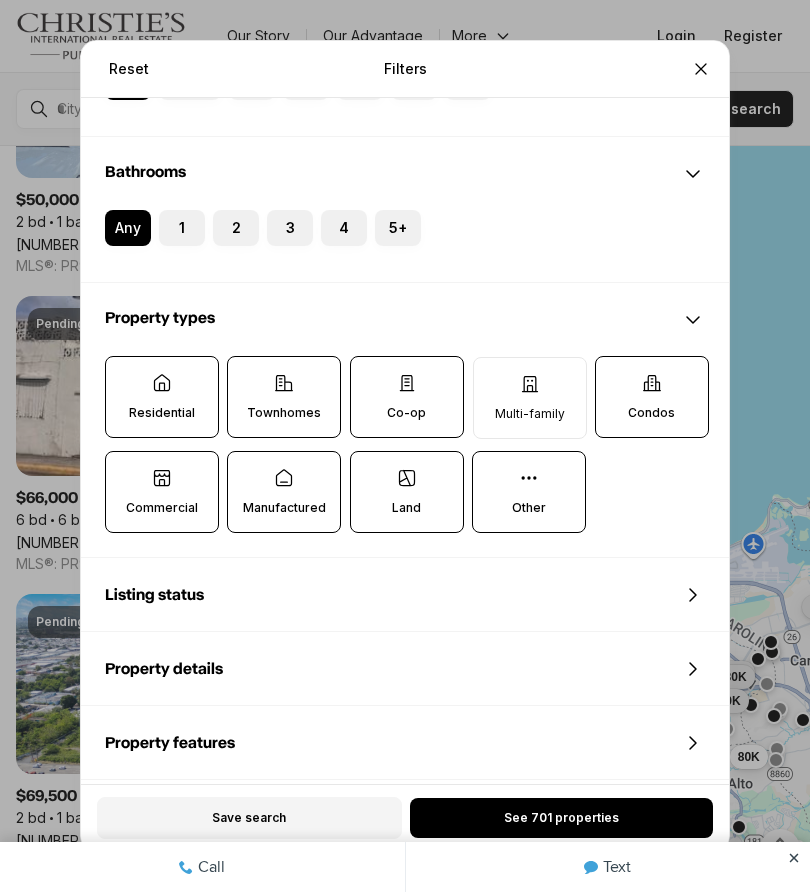 click at bounding box center [529, 383] 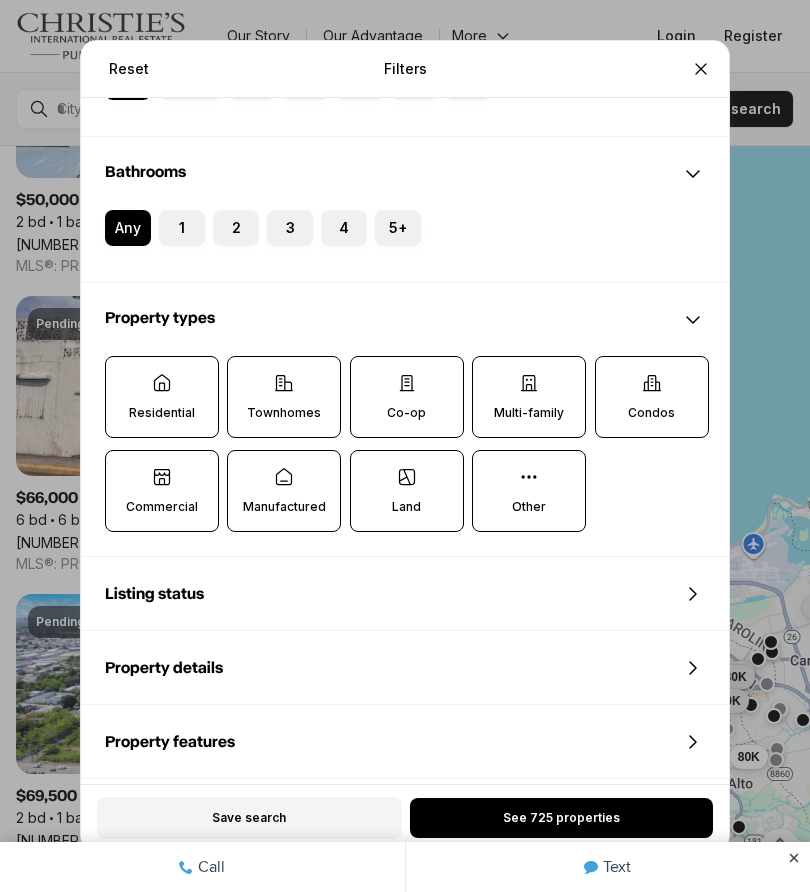 click on "Commercial" at bounding box center [162, 491] 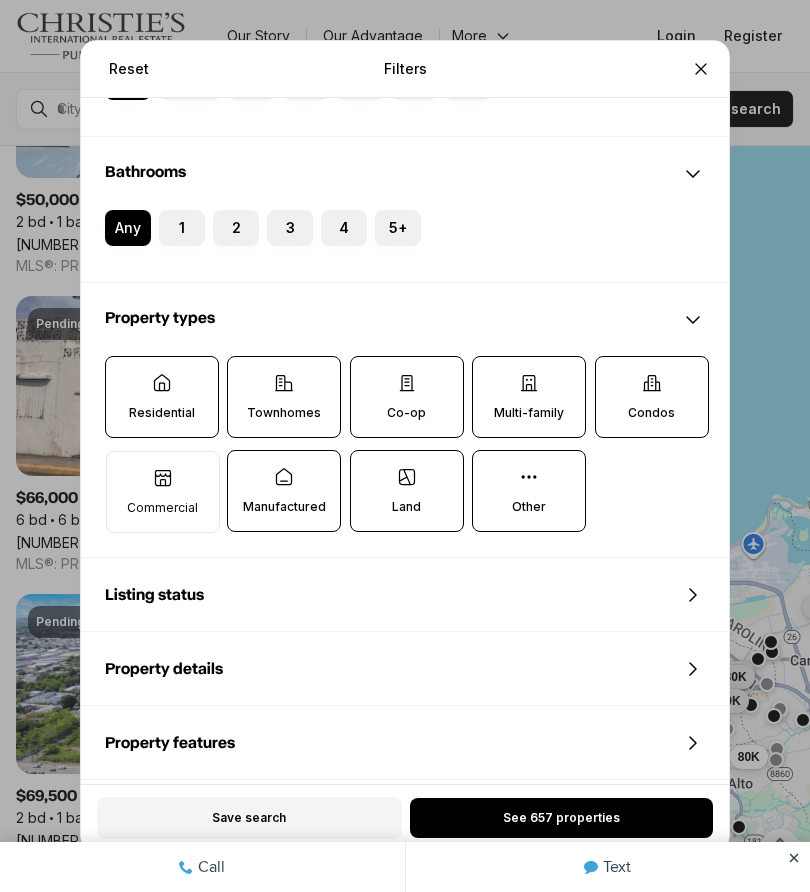 click at bounding box center [284, 477] 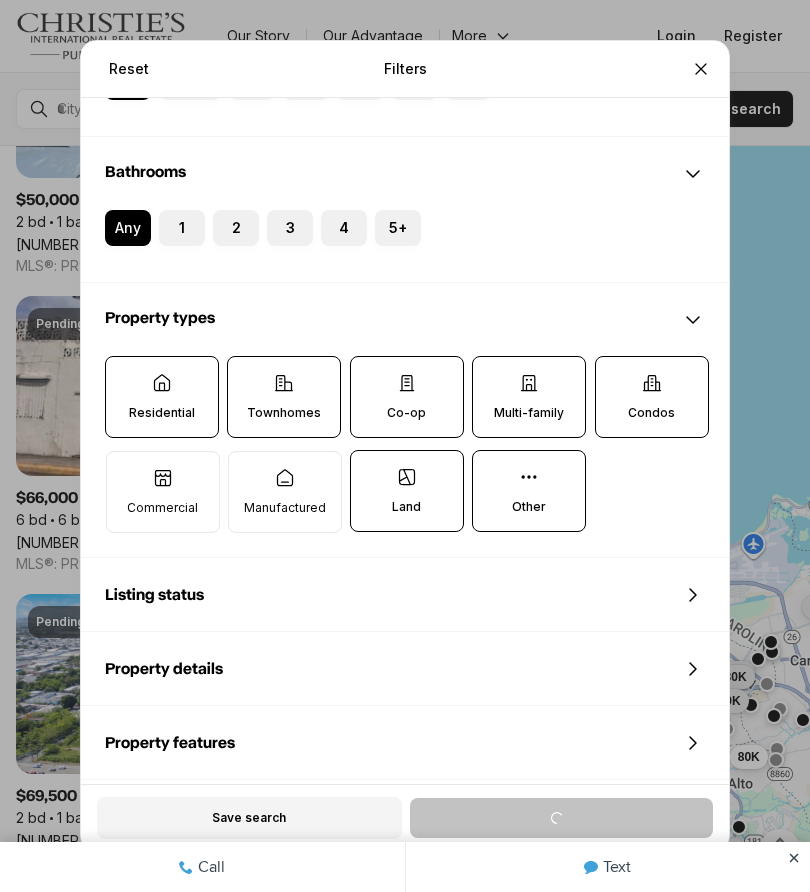 click at bounding box center (361, 461) 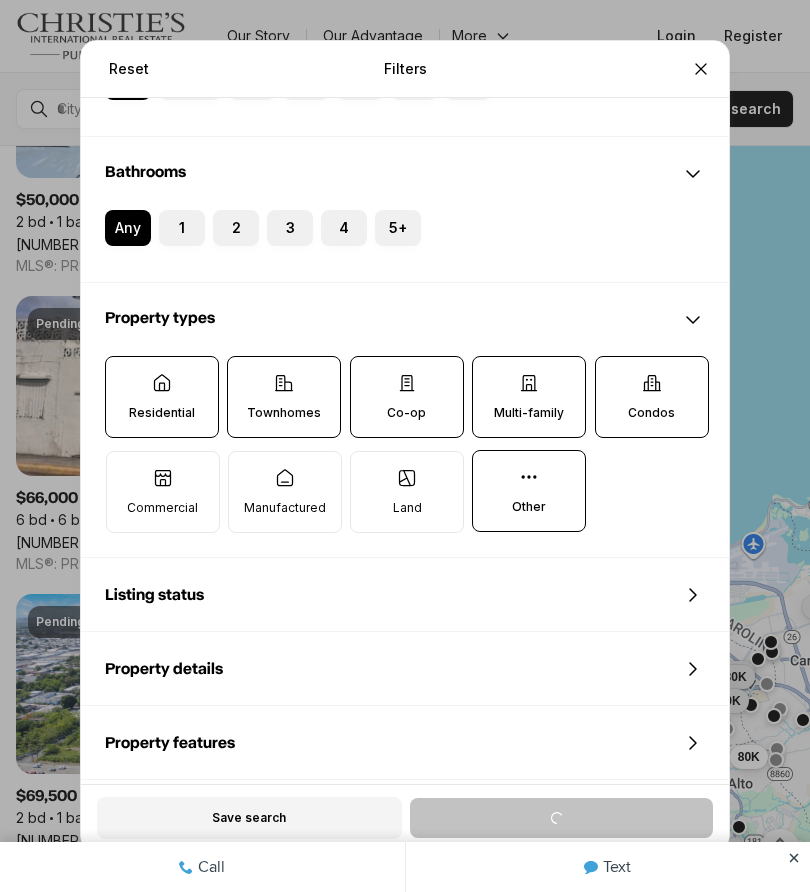 click at bounding box center (284, 383) 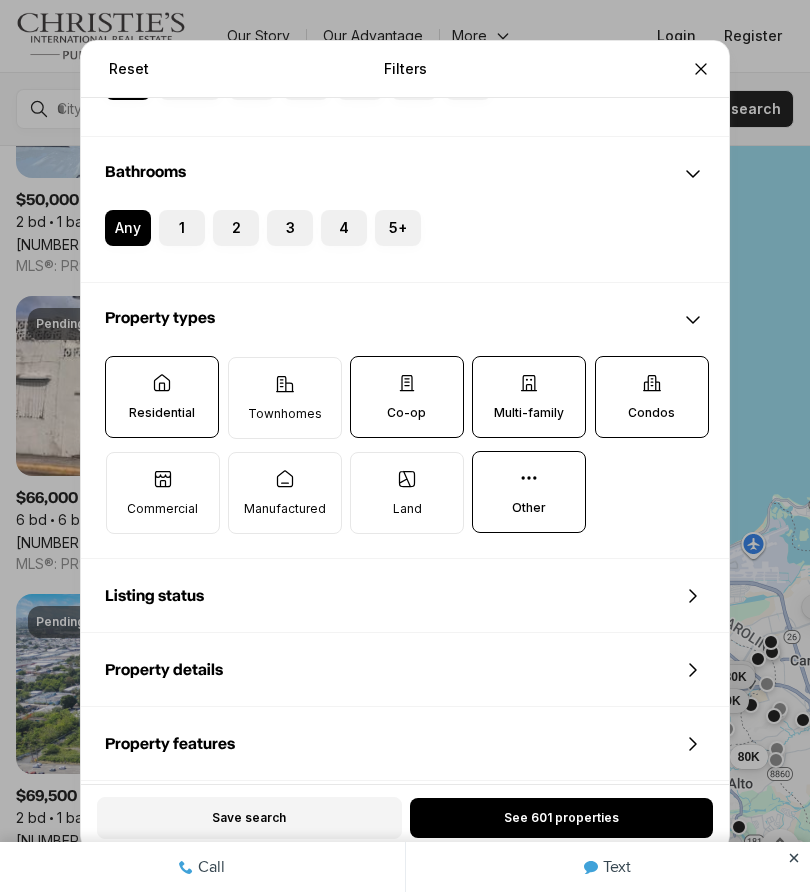 click on "Co-op" at bounding box center (407, 397) 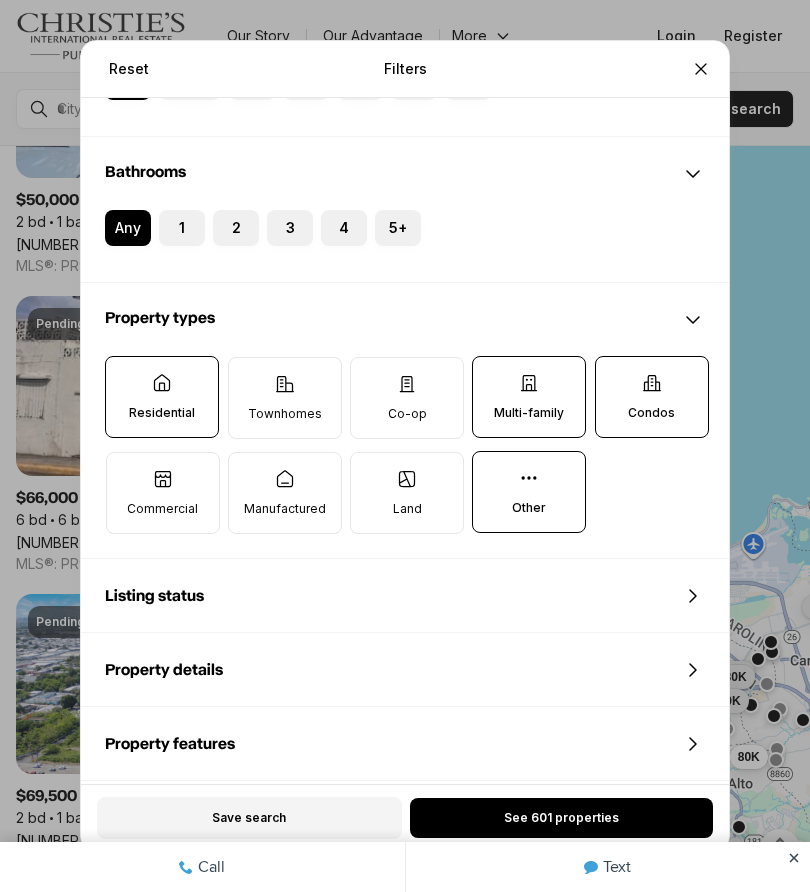 click on "Condos" at bounding box center (652, 397) 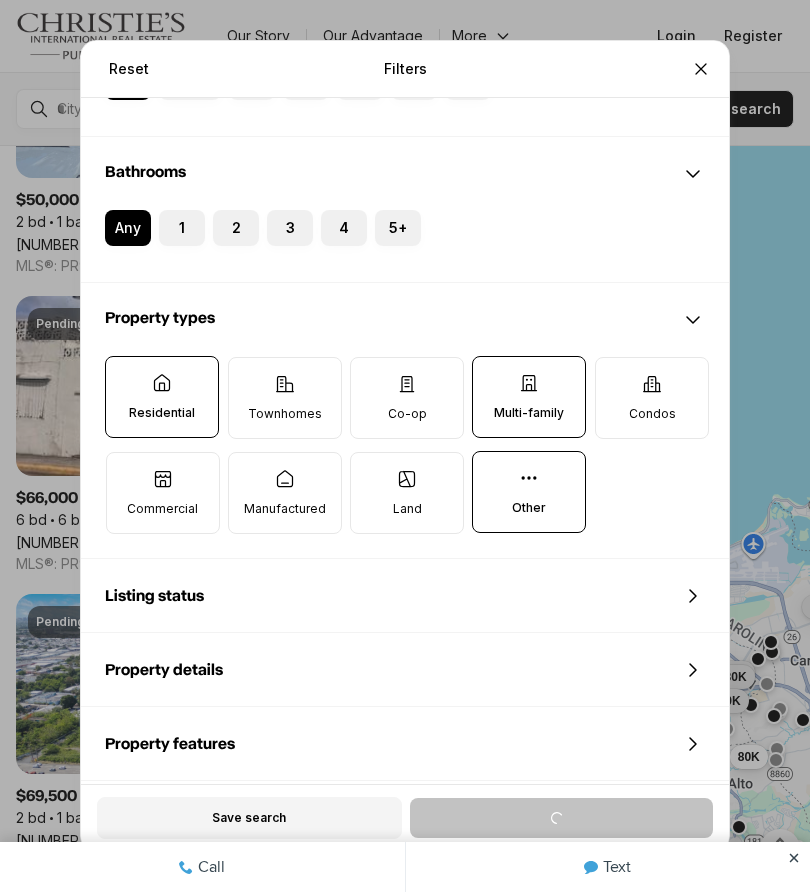 click on "Other" at bounding box center (529, 492) 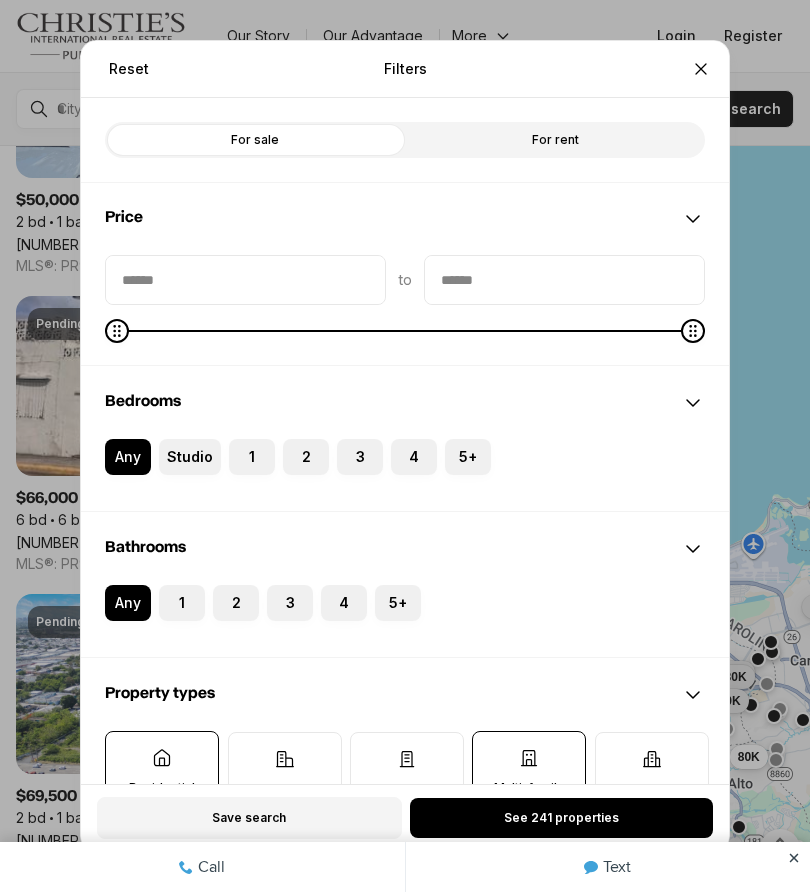 scroll, scrollTop: 0, scrollLeft: 0, axis: both 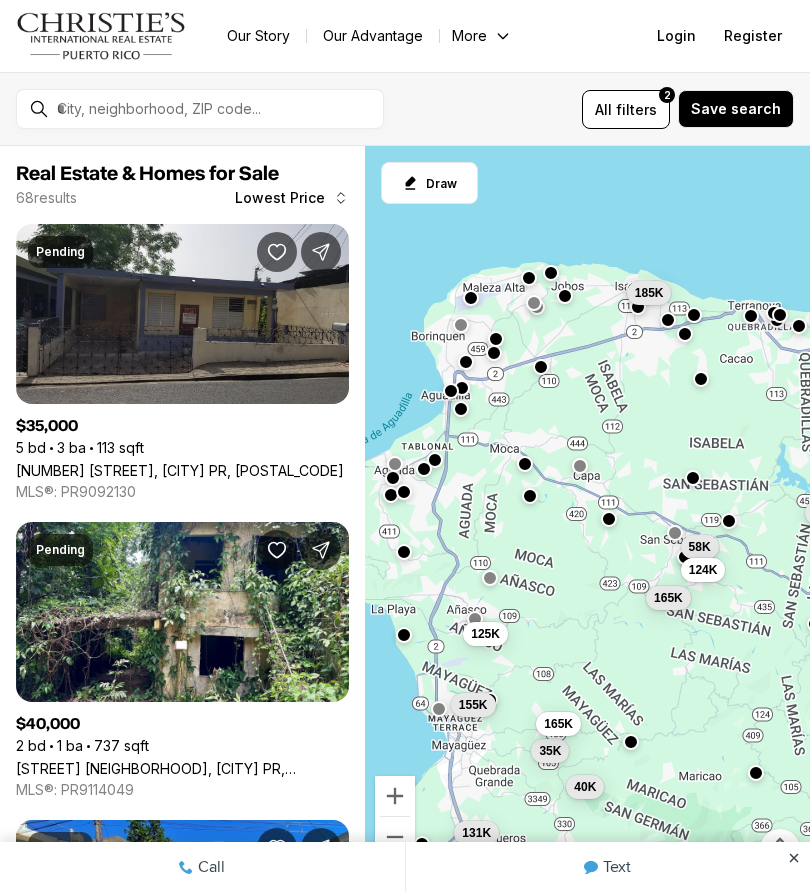 click on "380 [STREET], [CITY] [STATE], [POSTAL_CODE]" at bounding box center [180, 470] 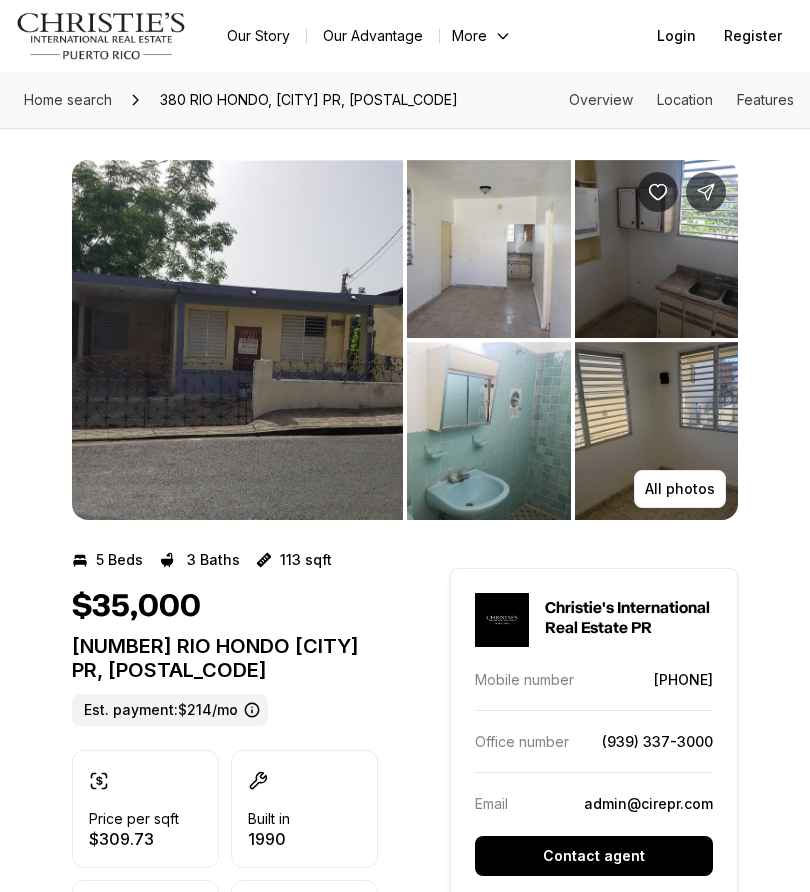 scroll, scrollTop: 0, scrollLeft: 0, axis: both 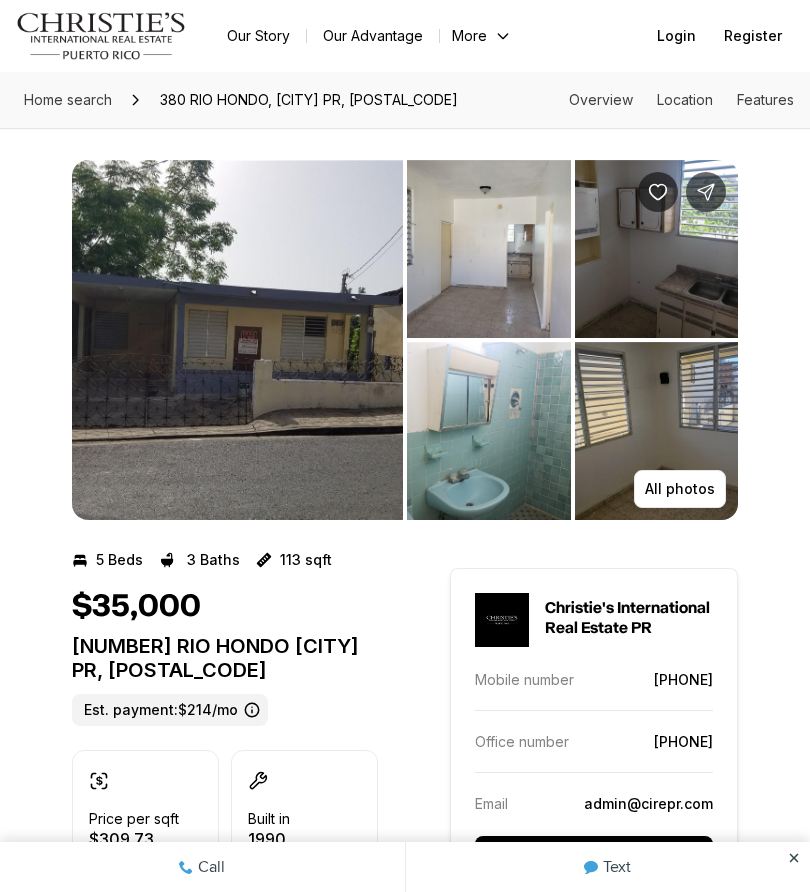 click at bounding box center (489, 249) 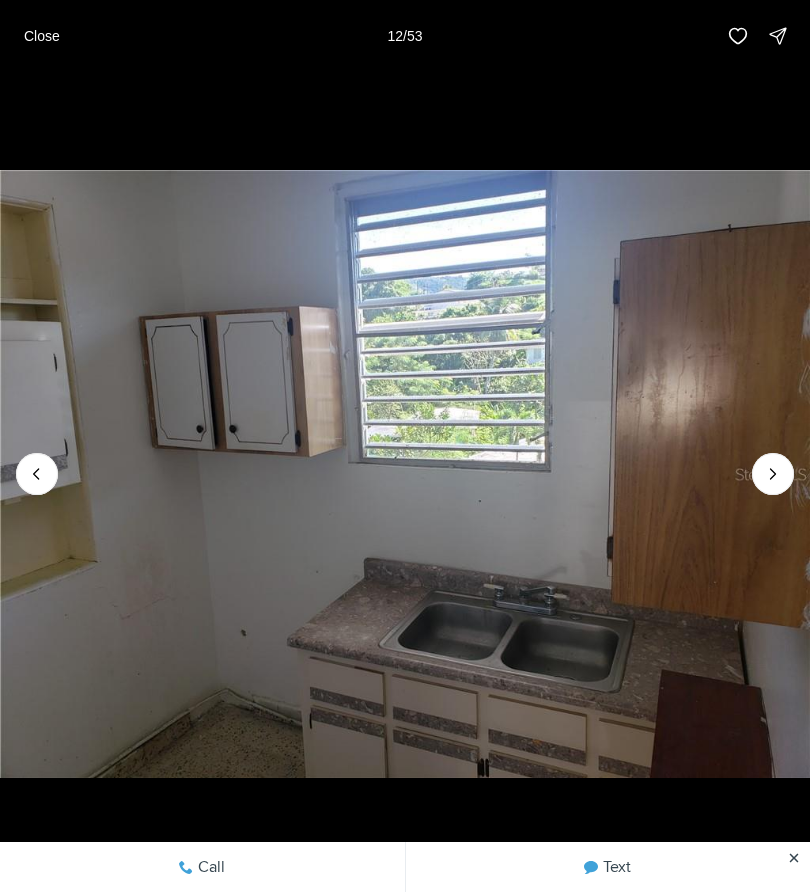 click on "Close" at bounding box center [42, 36] 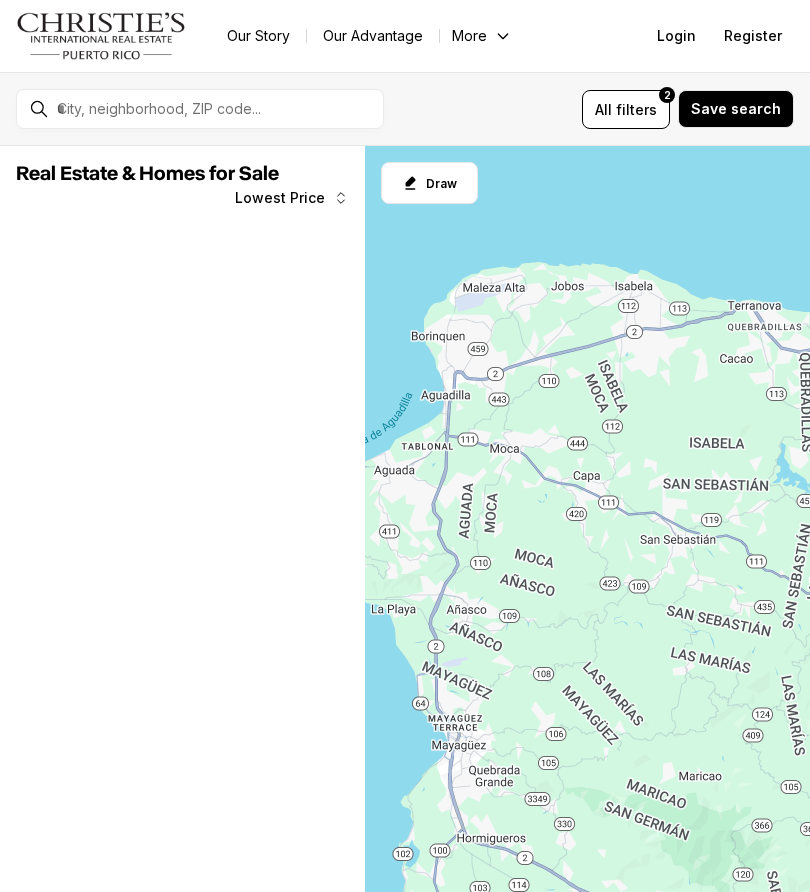 scroll, scrollTop: 0, scrollLeft: 0, axis: both 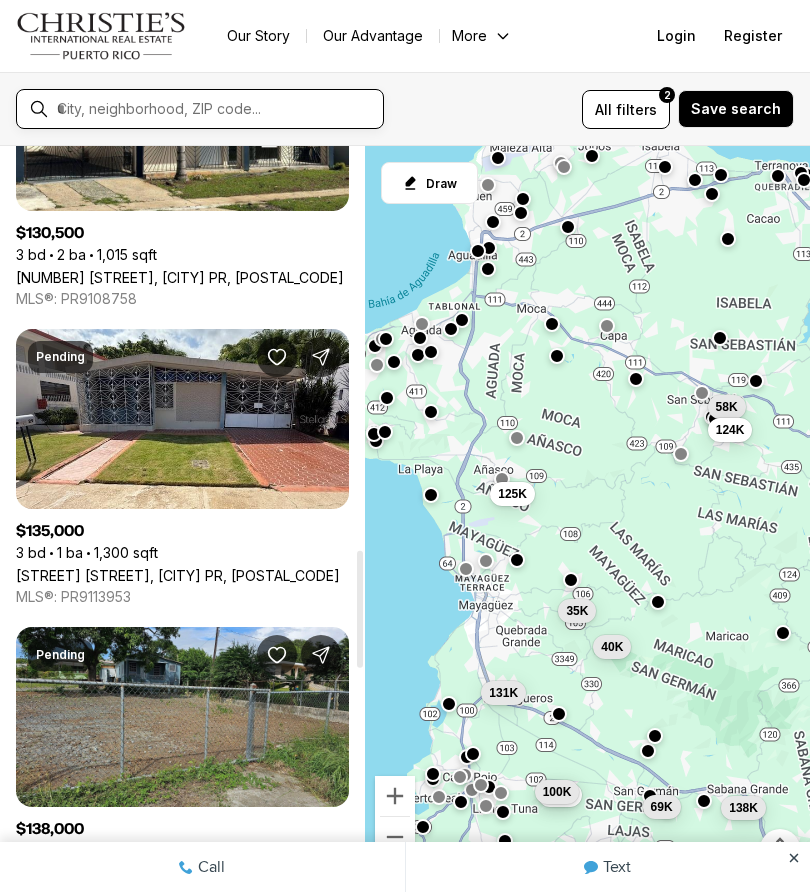 click at bounding box center [216, 109] 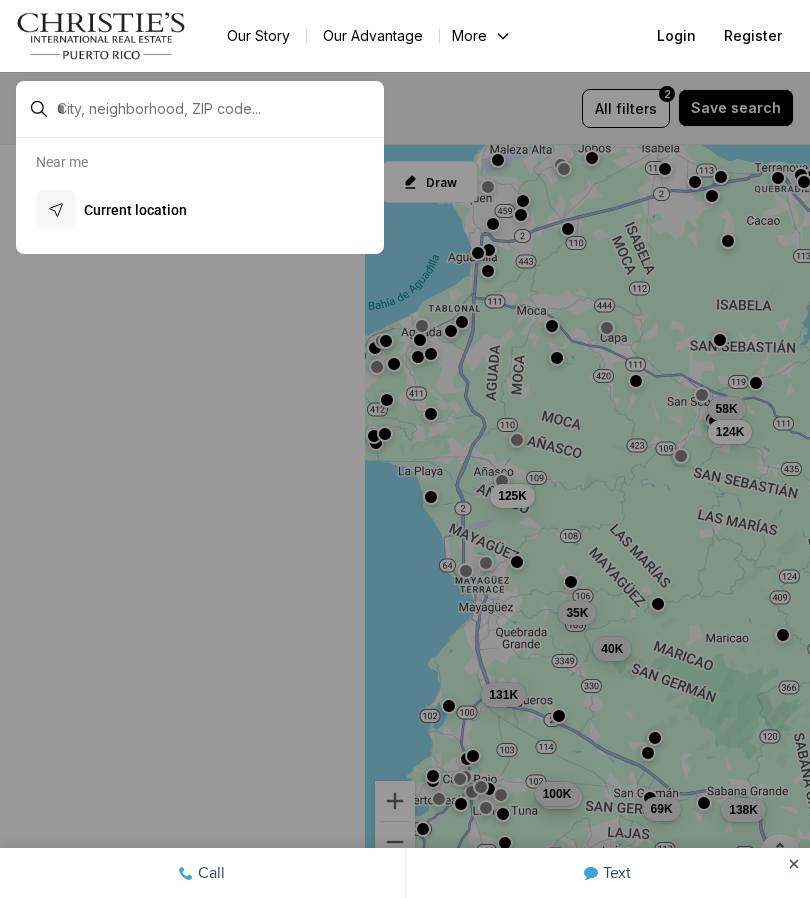 scroll, scrollTop: 0, scrollLeft: 0, axis: both 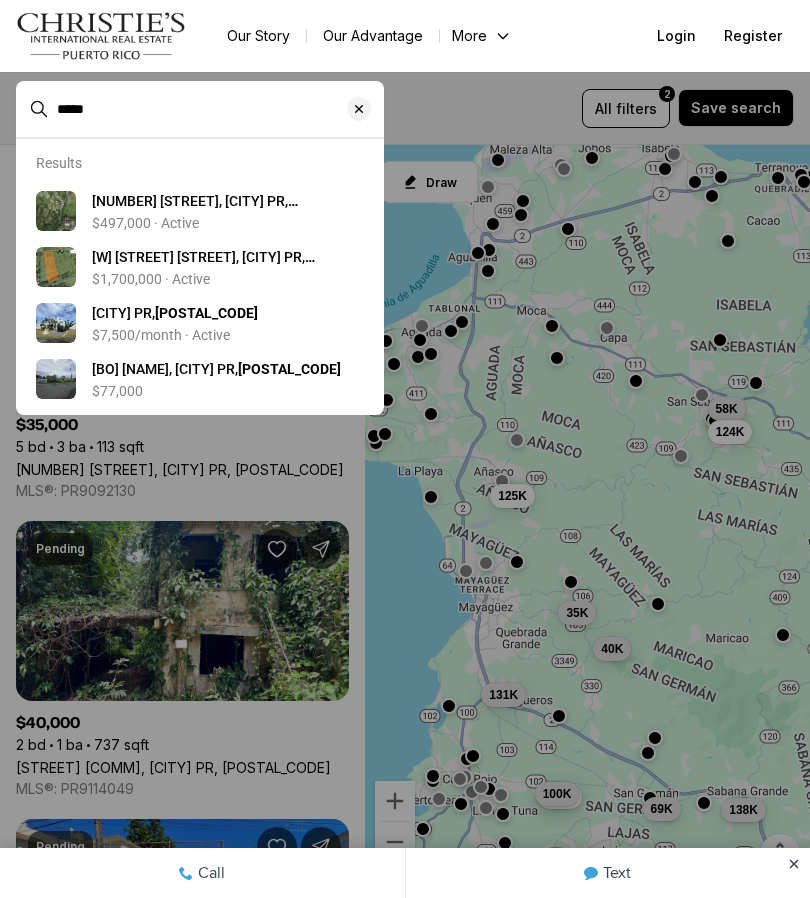 type on "*****" 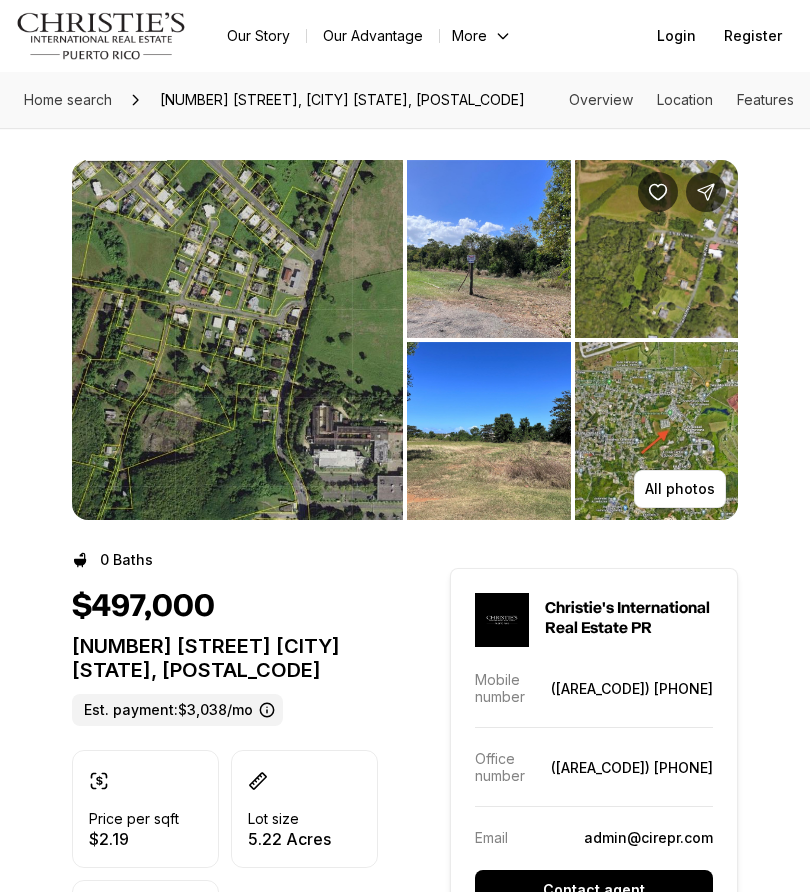 scroll, scrollTop: 0, scrollLeft: 0, axis: both 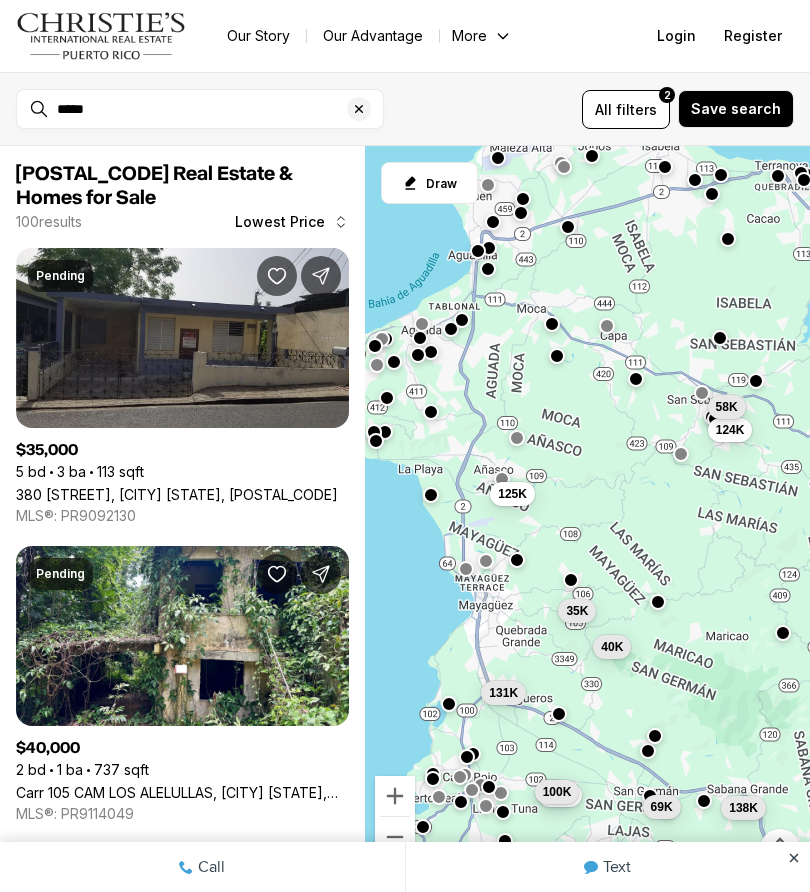click at bounding box center [359, 109] 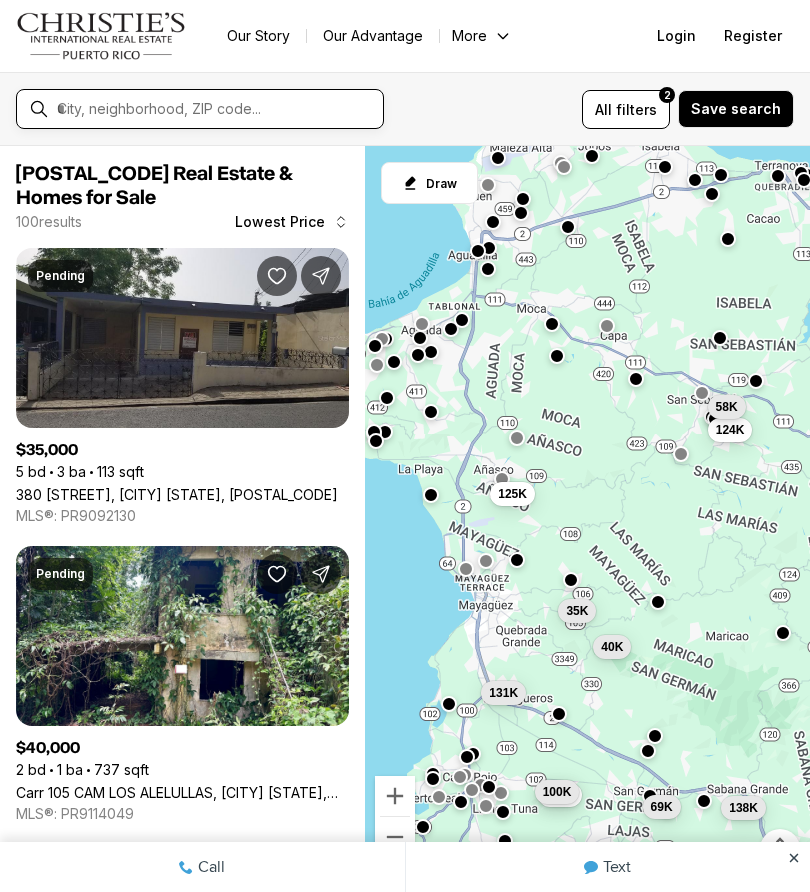 click at bounding box center (216, 109) 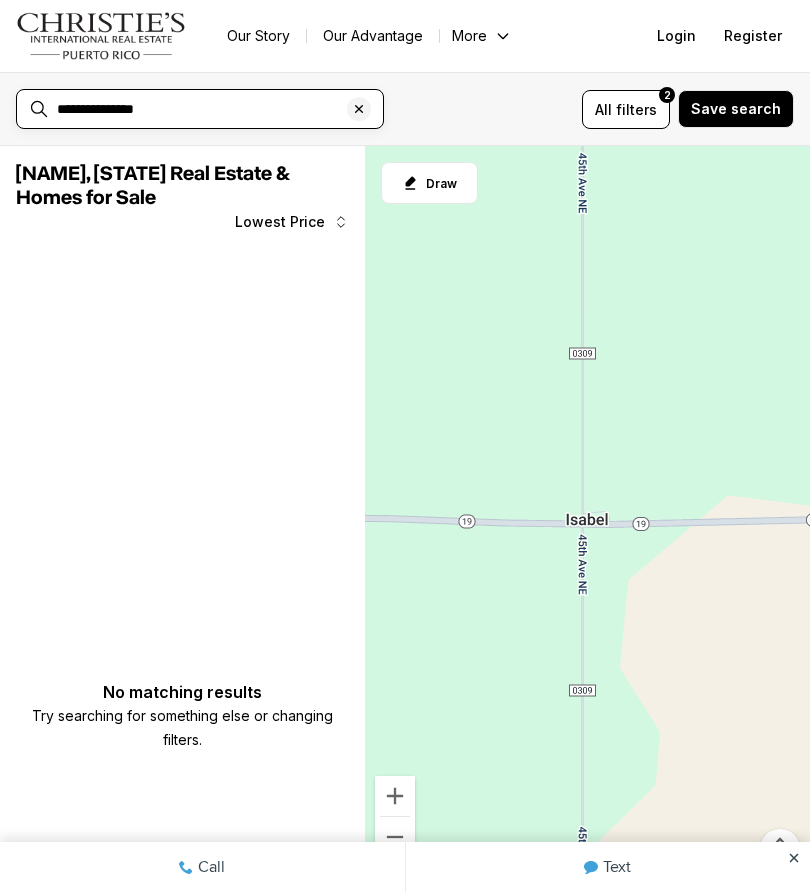 click on "**********" at bounding box center (216, 109) 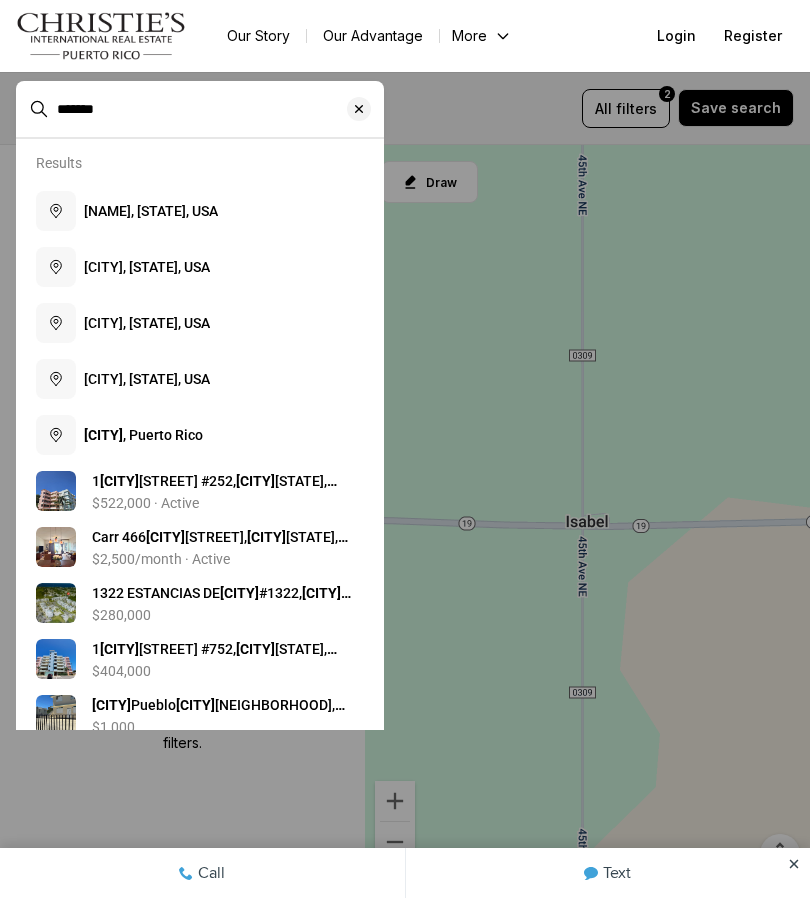 type on "*******" 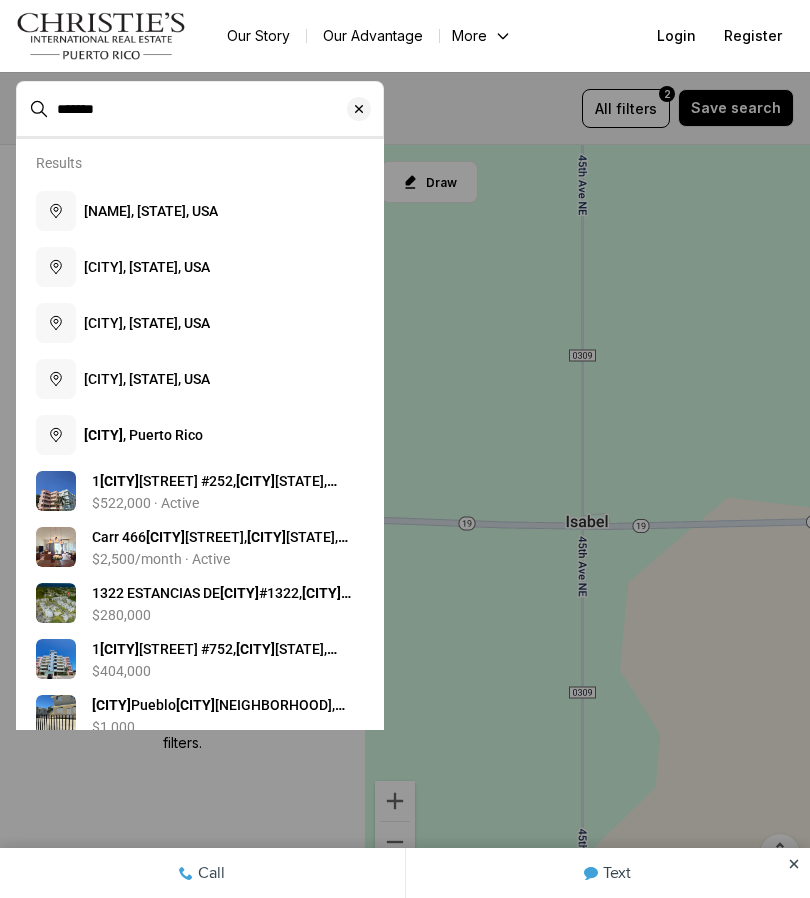 click on "[CITY], Puerto Rico" at bounding box center [143, 435] 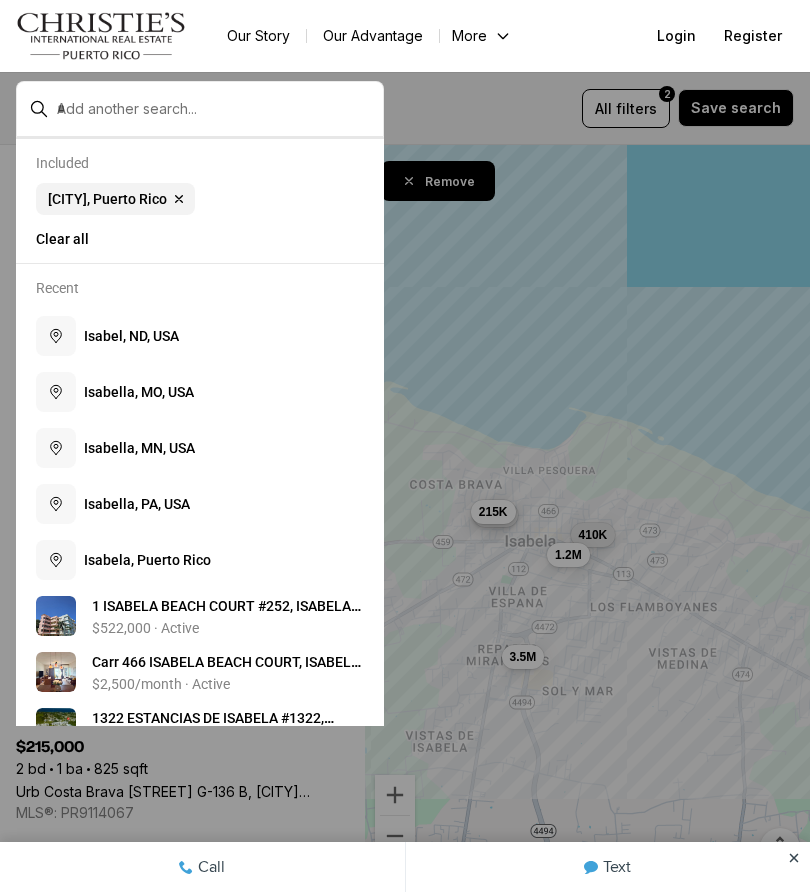 click at bounding box center [405, 446] 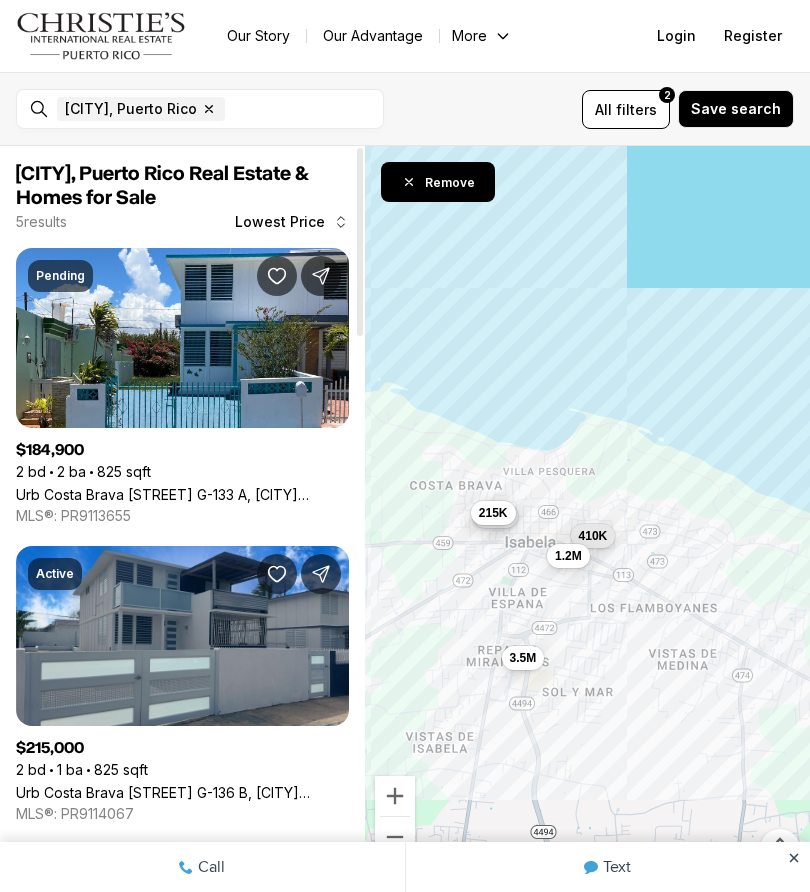scroll, scrollTop: 0, scrollLeft: 0, axis: both 